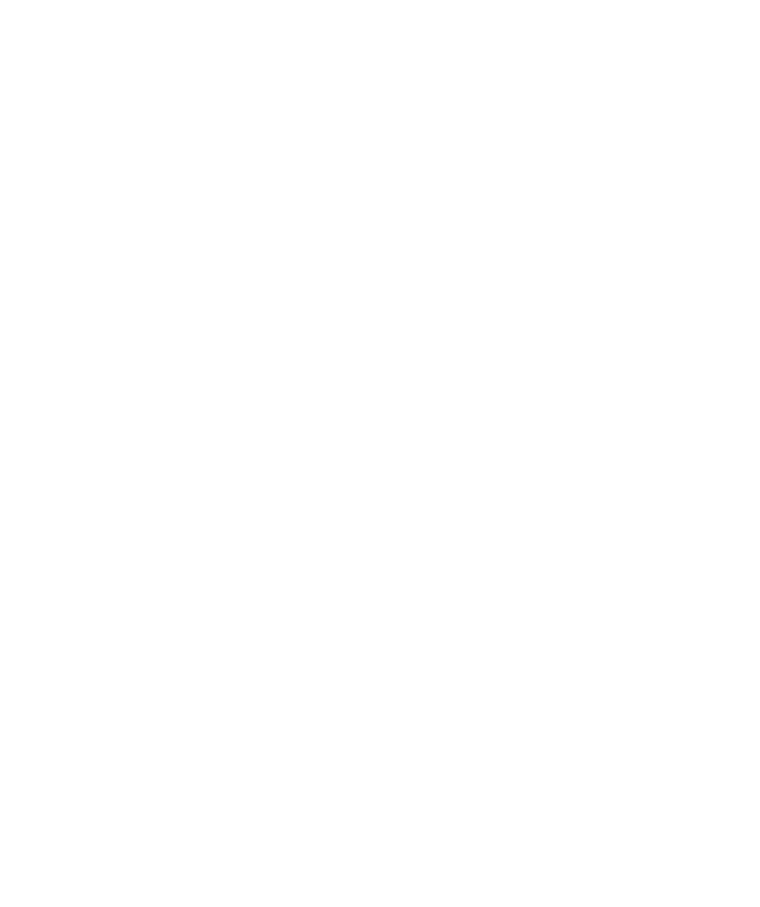 scroll, scrollTop: 0, scrollLeft: 0, axis: both 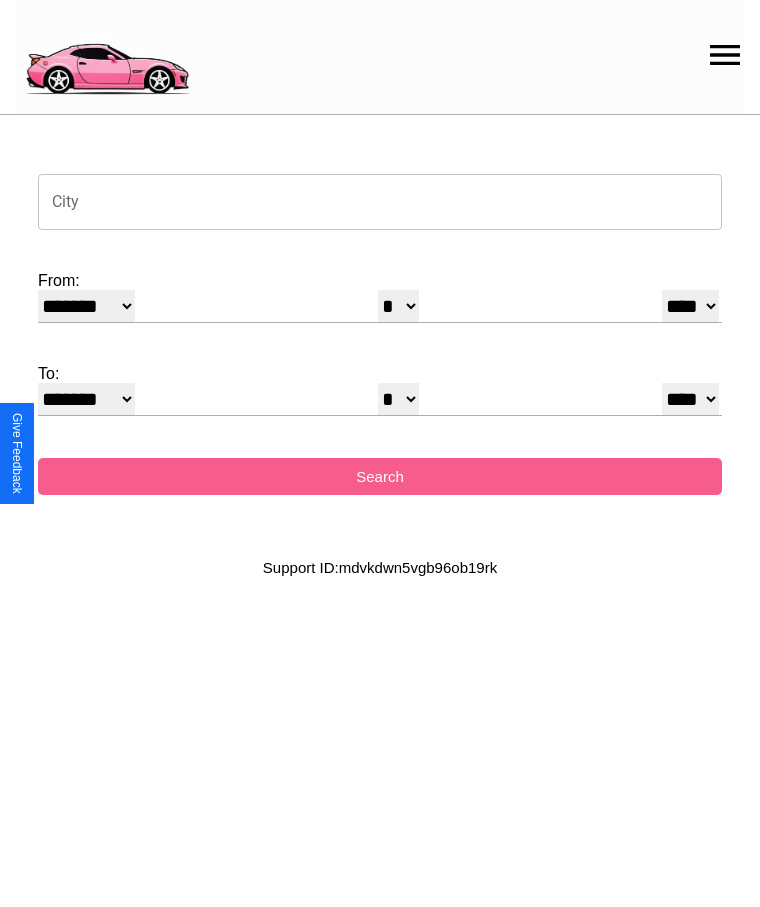 click 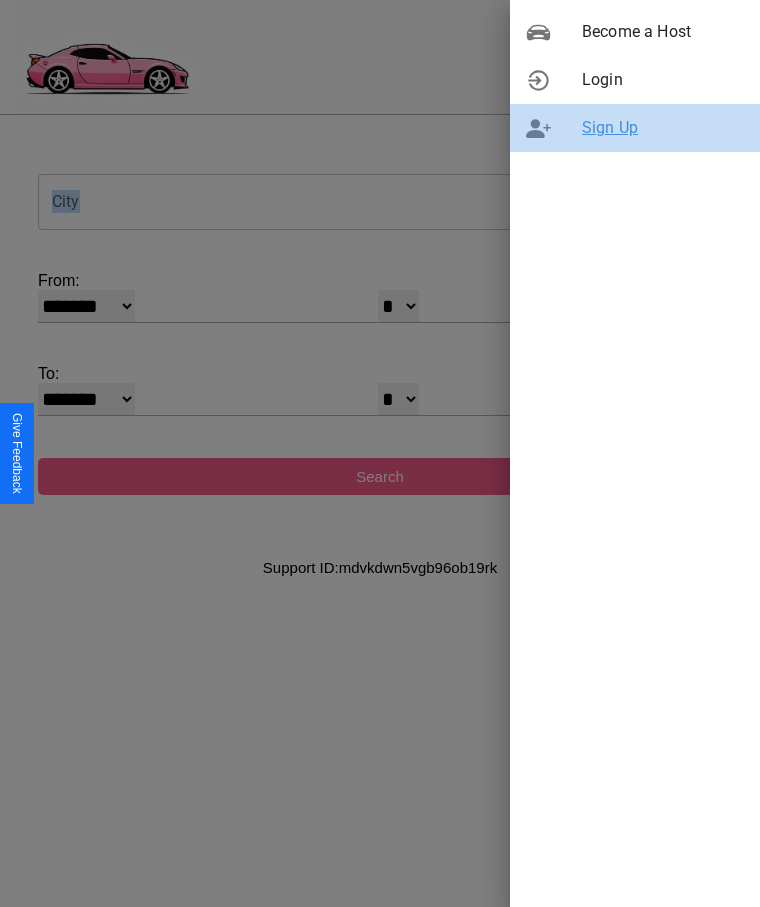 click on "Sign Up" at bounding box center [663, 128] 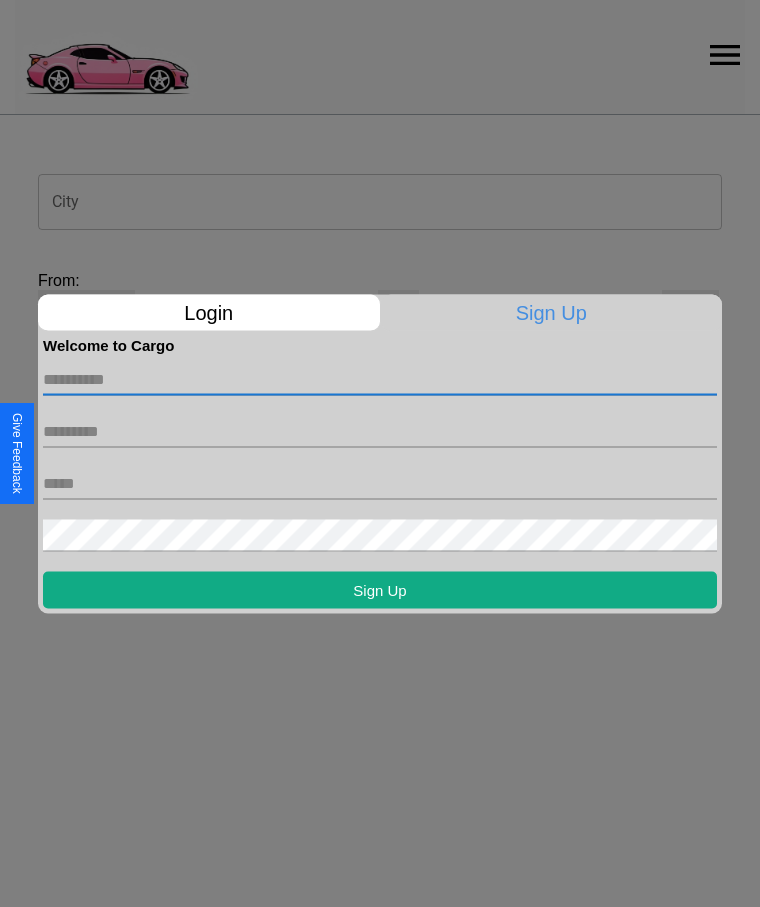 click at bounding box center (380, 379) 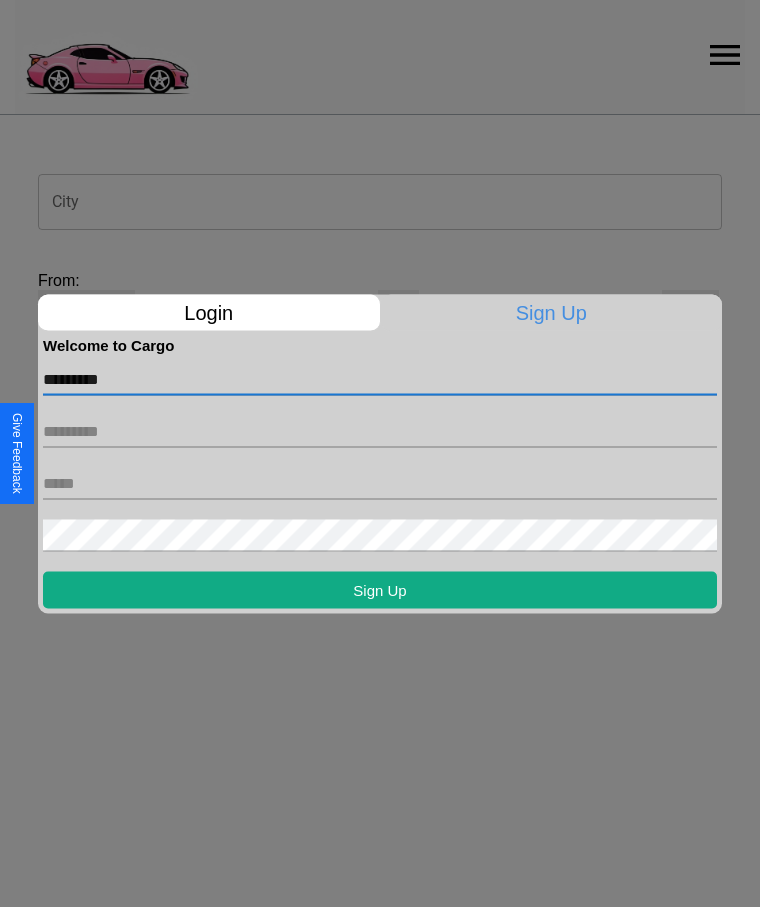 type on "*********" 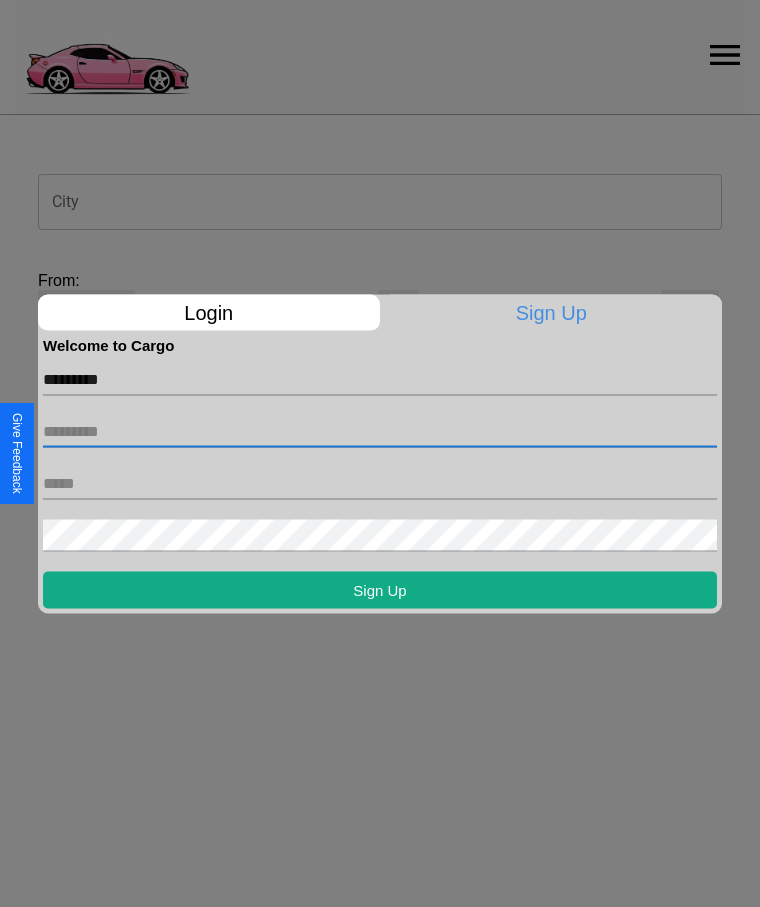 click at bounding box center (380, 431) 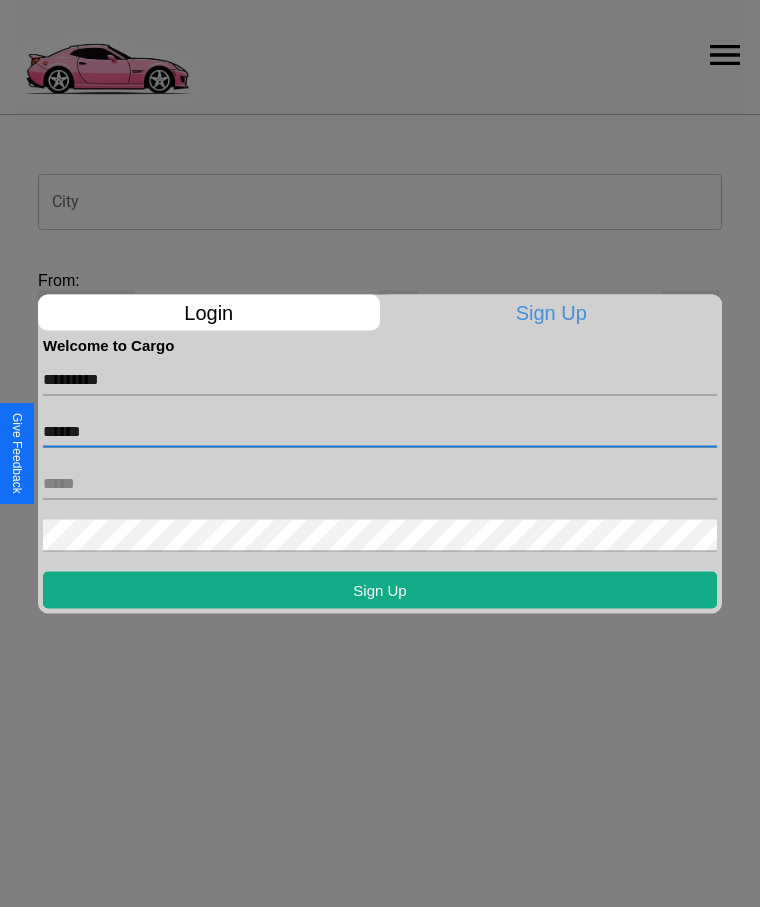 type on "******" 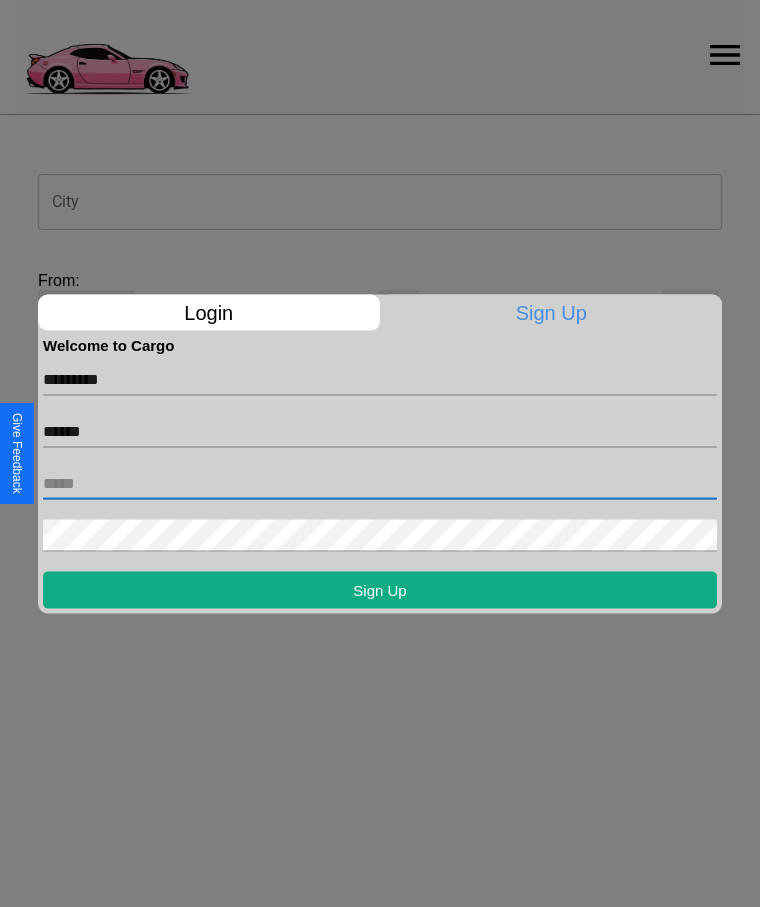 click at bounding box center [380, 483] 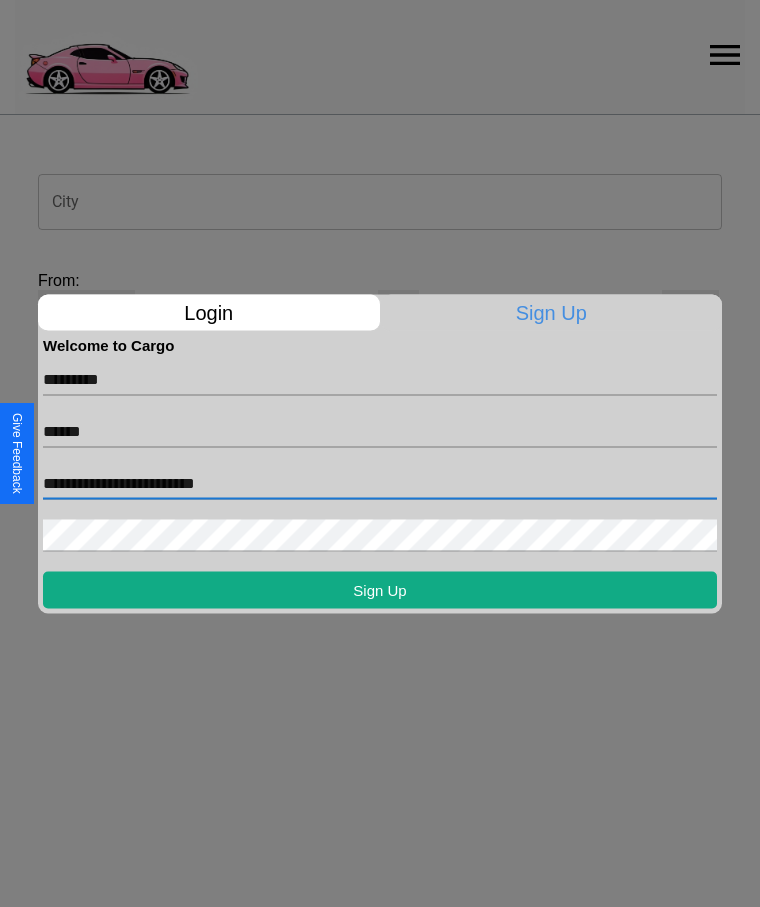 type on "**********" 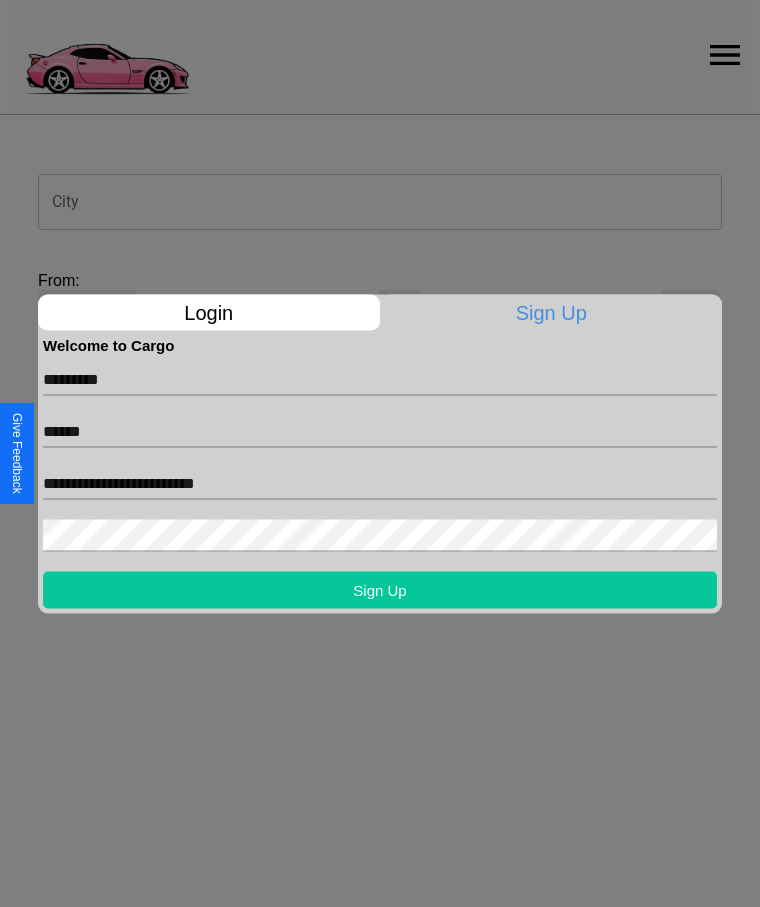 click on "Sign Up" at bounding box center (380, 589) 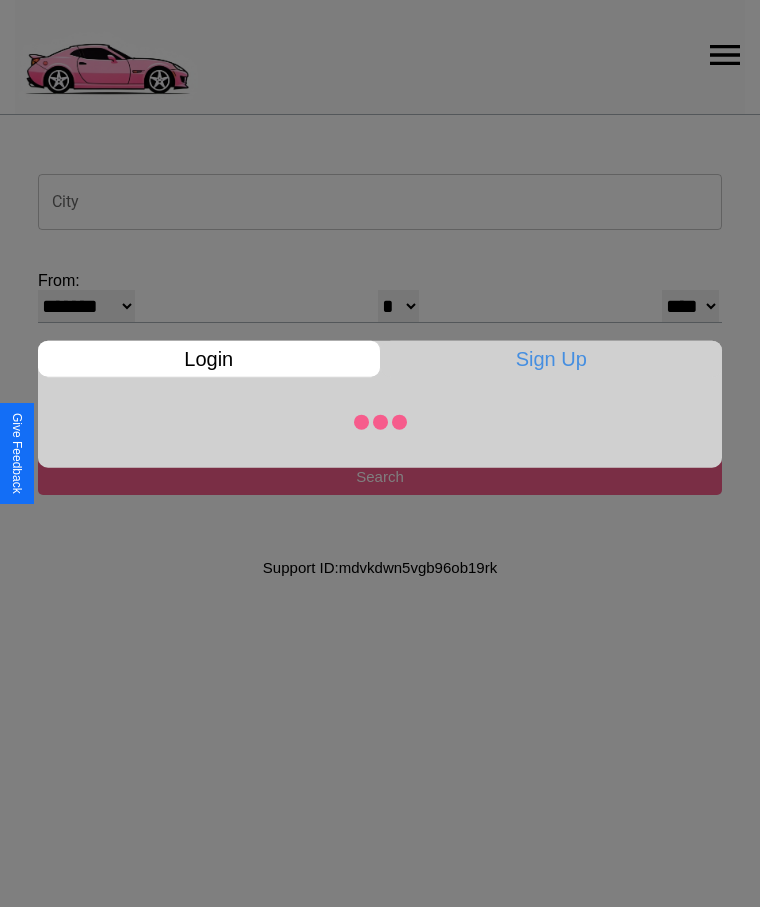select on "*" 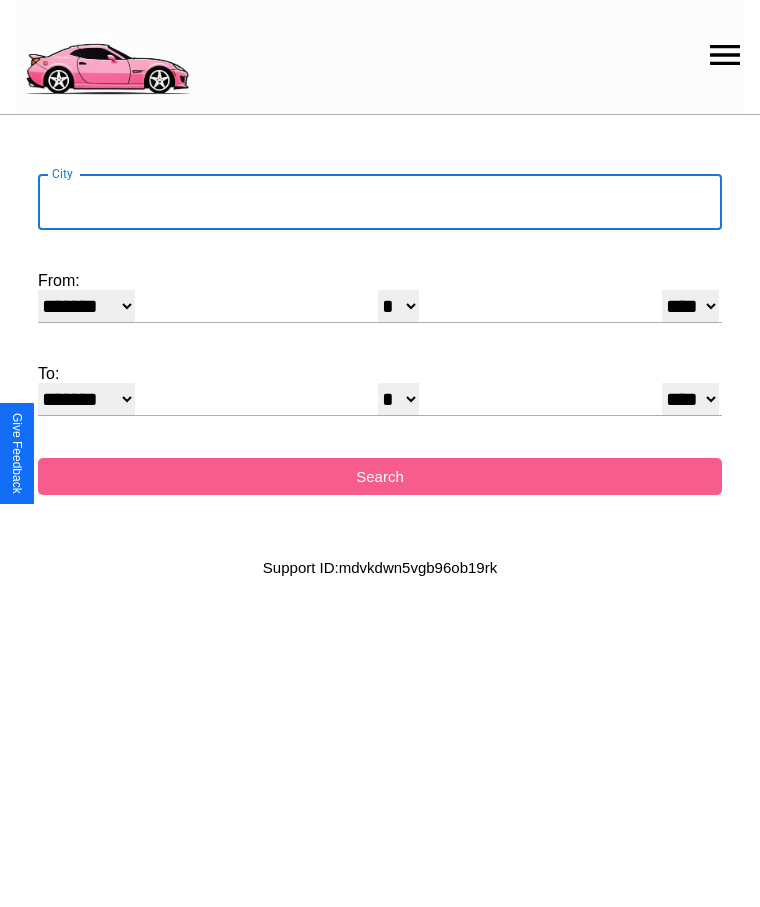 click on "City" at bounding box center (380, 202) 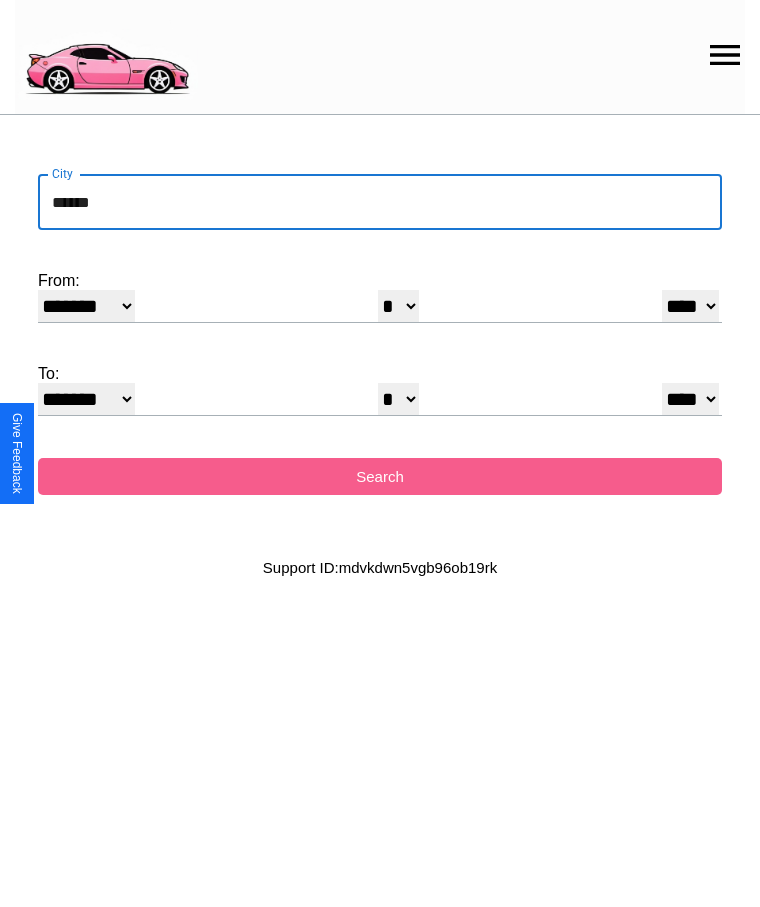 type on "******" 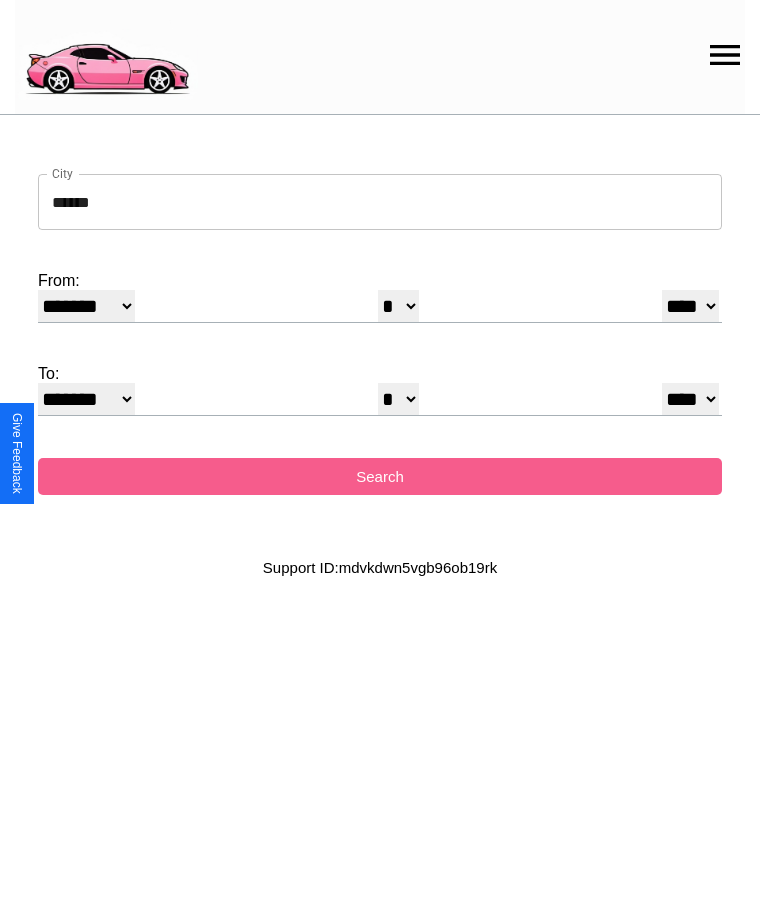click on "******* ******** ***** ***** *** **** **** ****** ********* ******* ******** ********" at bounding box center [86, 306] 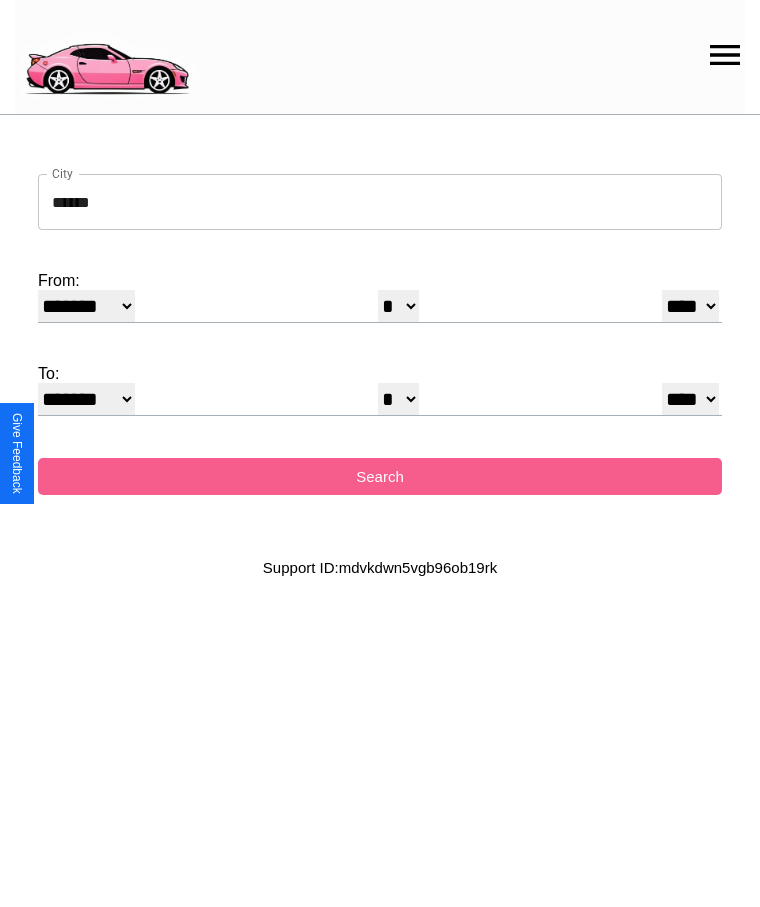 select on "*" 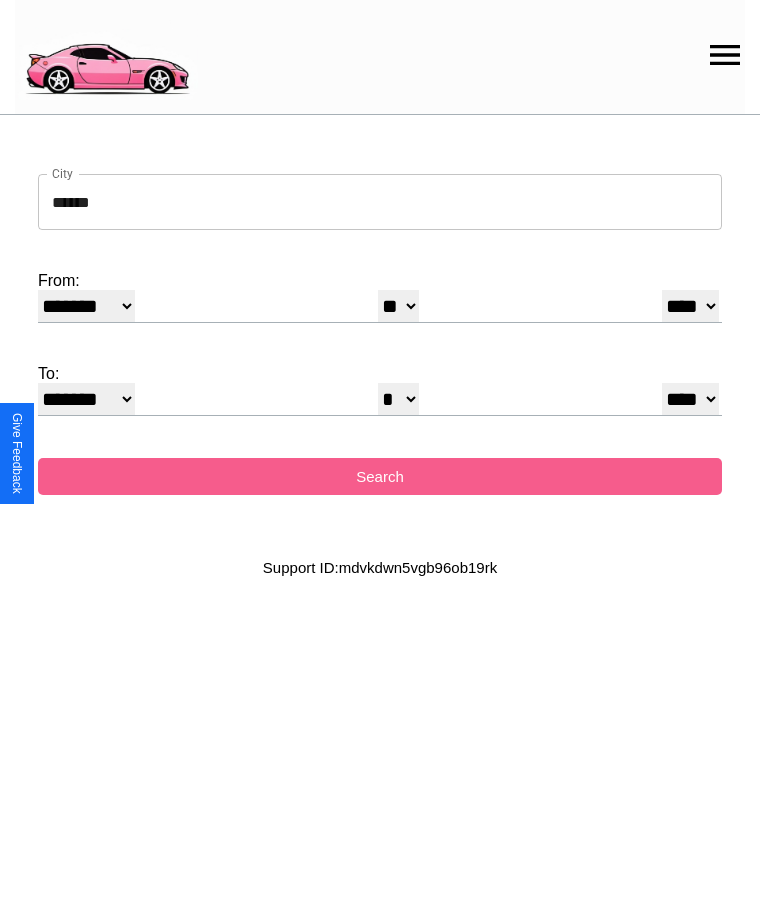 click on "**** **** **** **** **** **** **** **** **** ****" at bounding box center (690, 306) 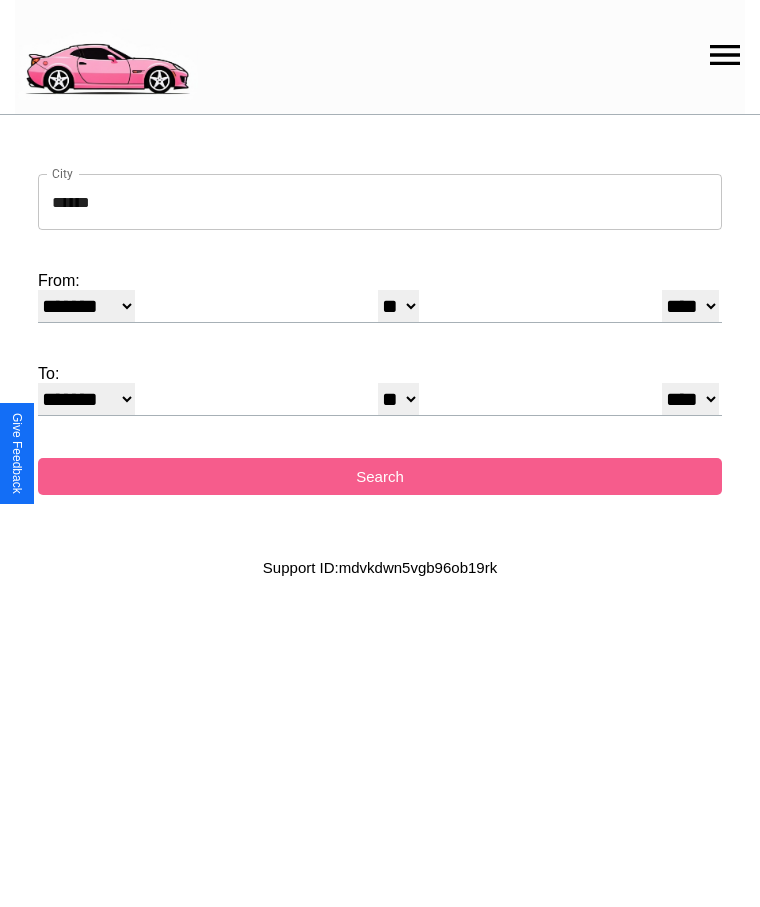 click on "******* ******** ***** ***** *** **** **** ****** ********* ******* ******** ********" at bounding box center [86, 399] 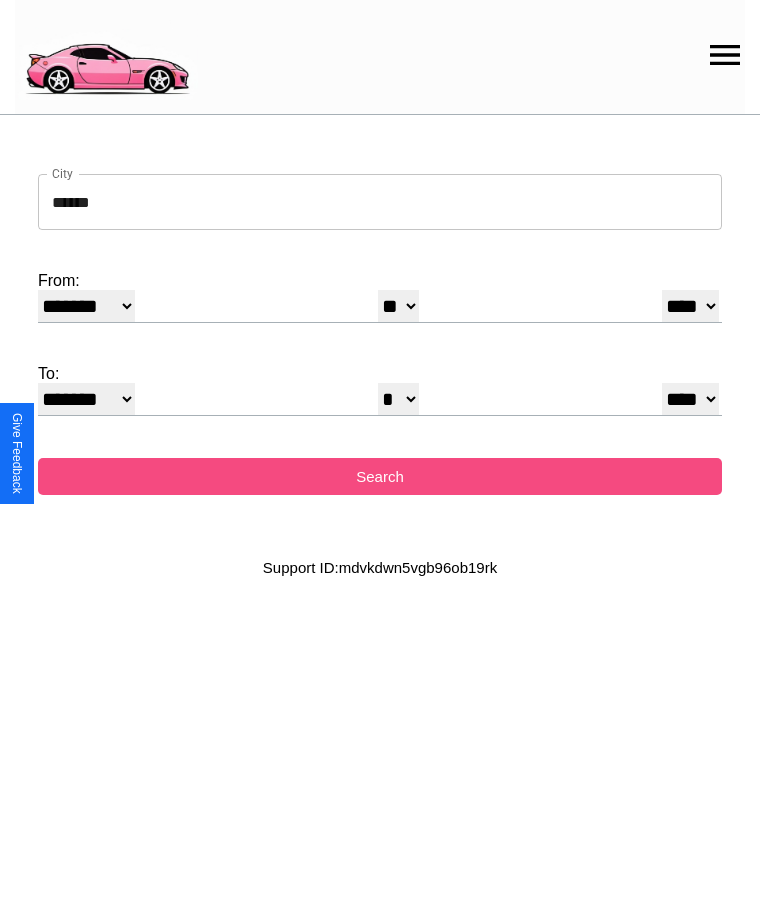 click on "Search" at bounding box center (380, 476) 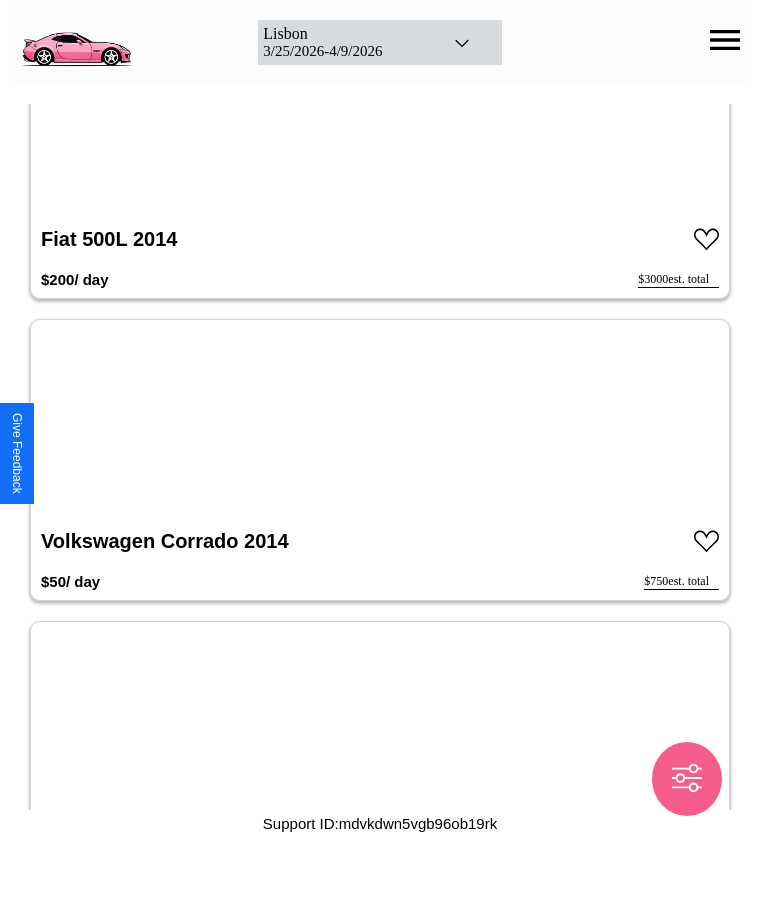 scroll, scrollTop: 11898, scrollLeft: 0, axis: vertical 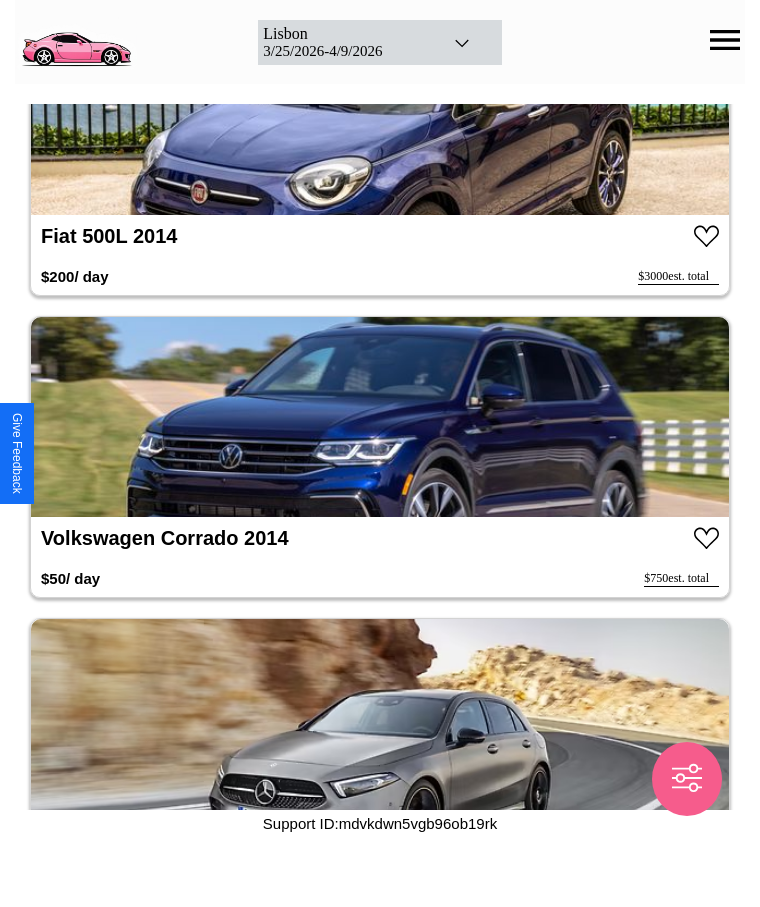 click at bounding box center [380, 417] 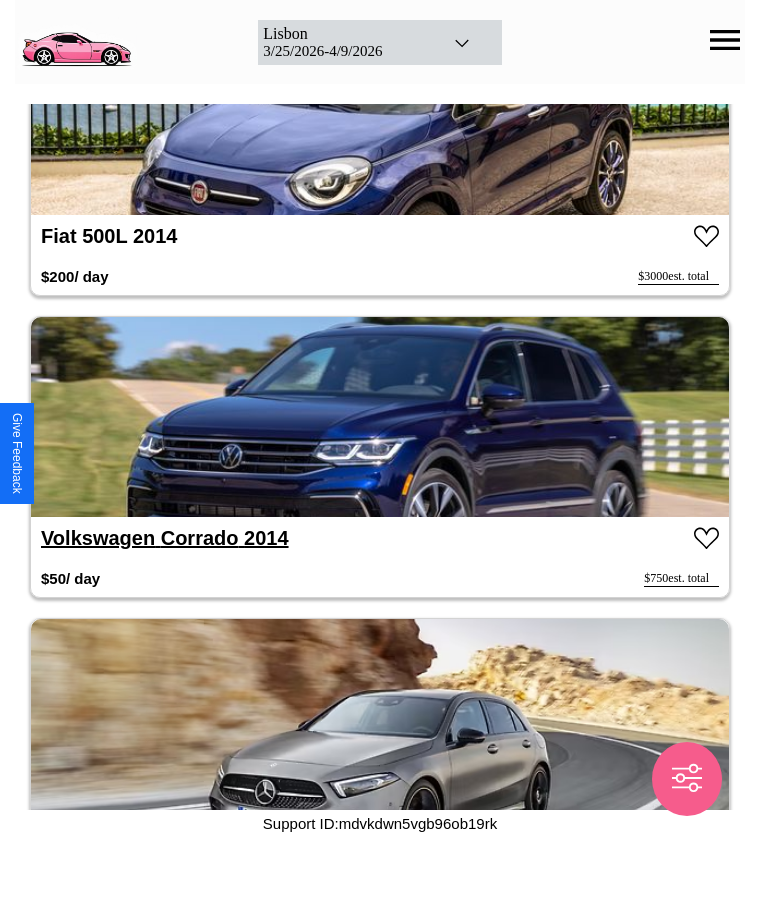 click on "Volkswagen   Corrado   2014" at bounding box center [165, 538] 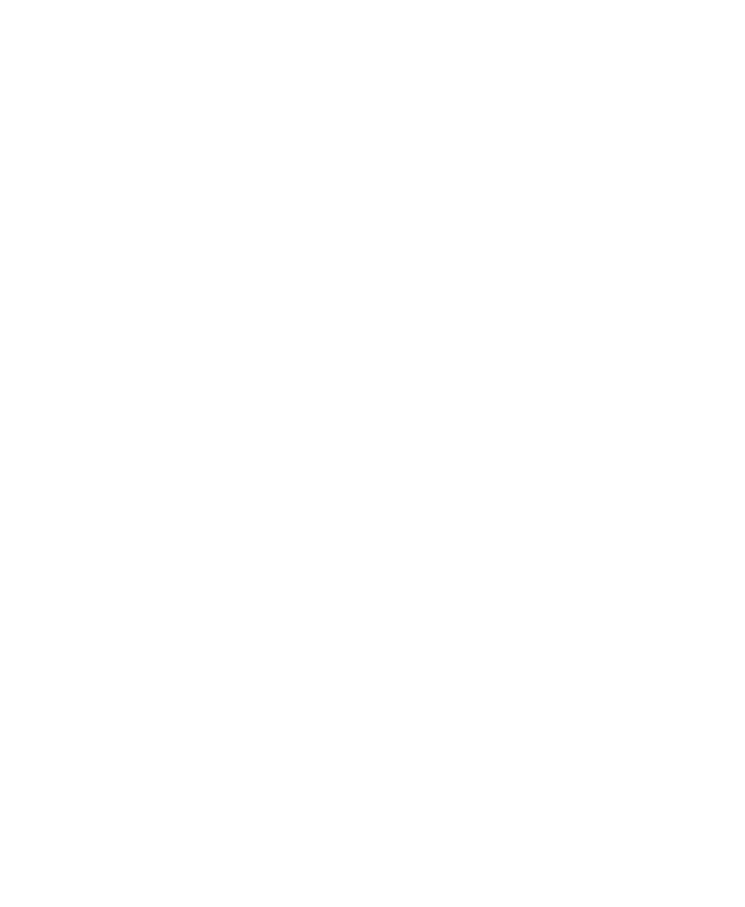 scroll, scrollTop: 0, scrollLeft: 0, axis: both 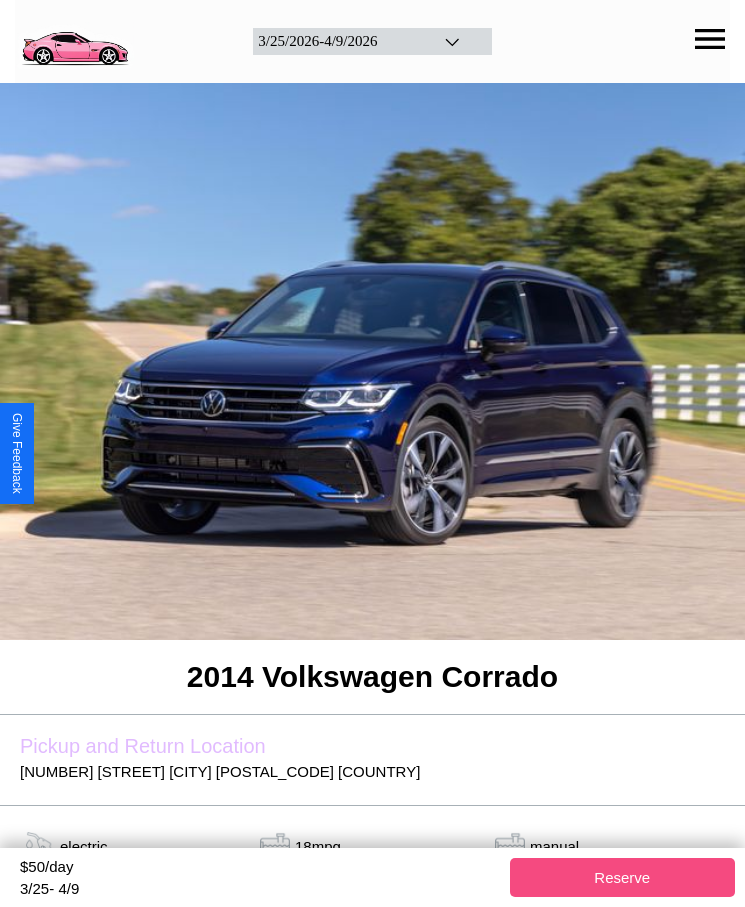 click on "Reserve" at bounding box center [623, 877] 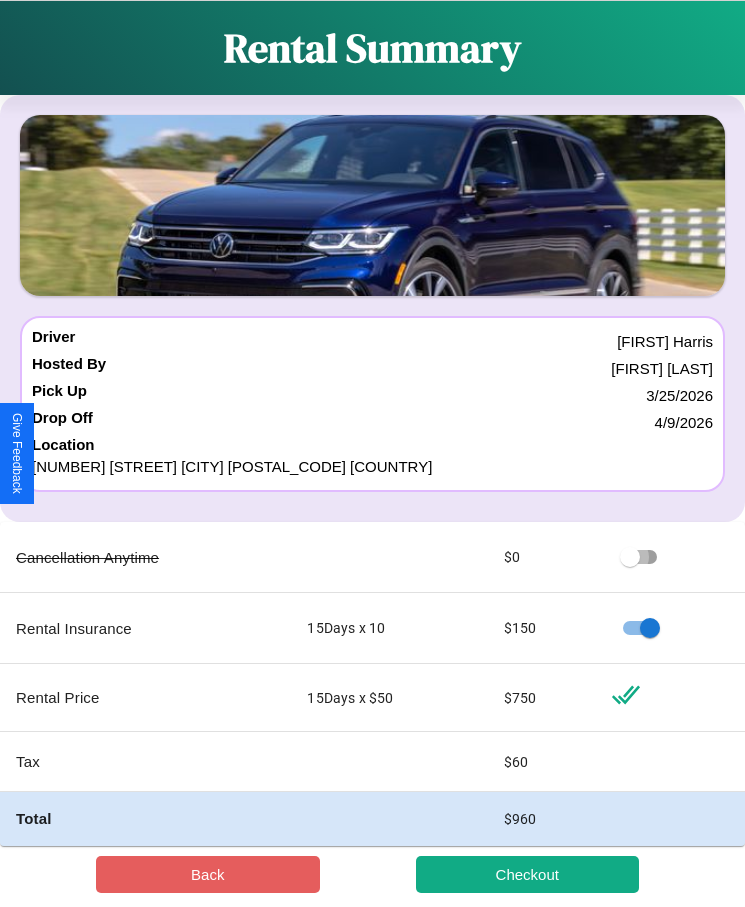 scroll, scrollTop: 23, scrollLeft: 0, axis: vertical 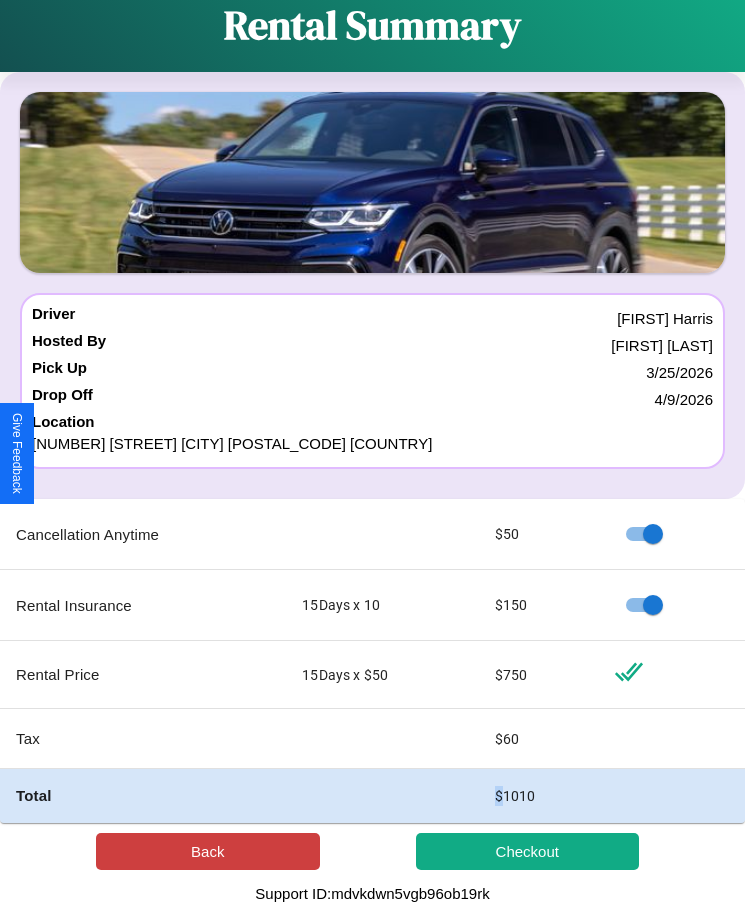 click on "Back" at bounding box center (208, 851) 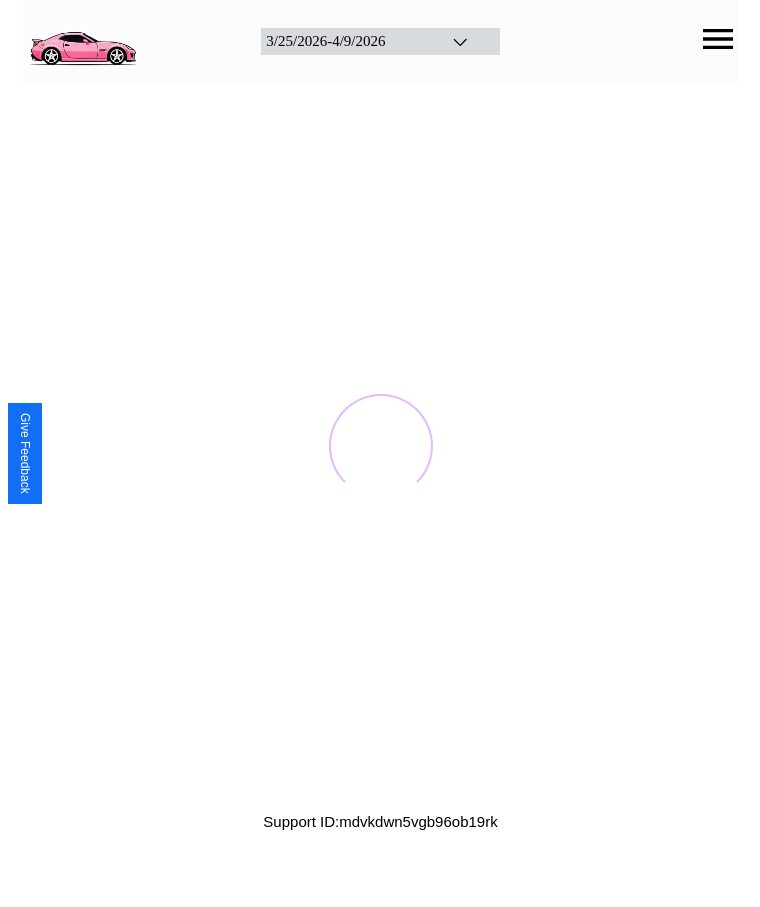 scroll, scrollTop: 0, scrollLeft: 0, axis: both 